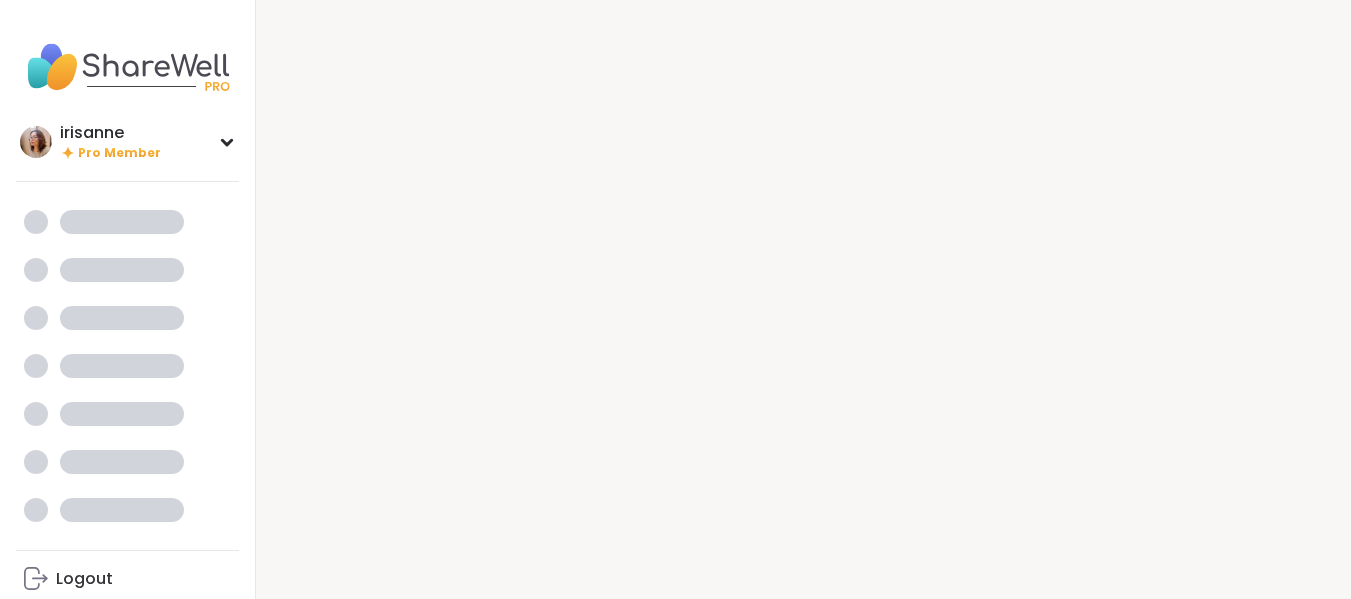 scroll, scrollTop: 0, scrollLeft: 0, axis: both 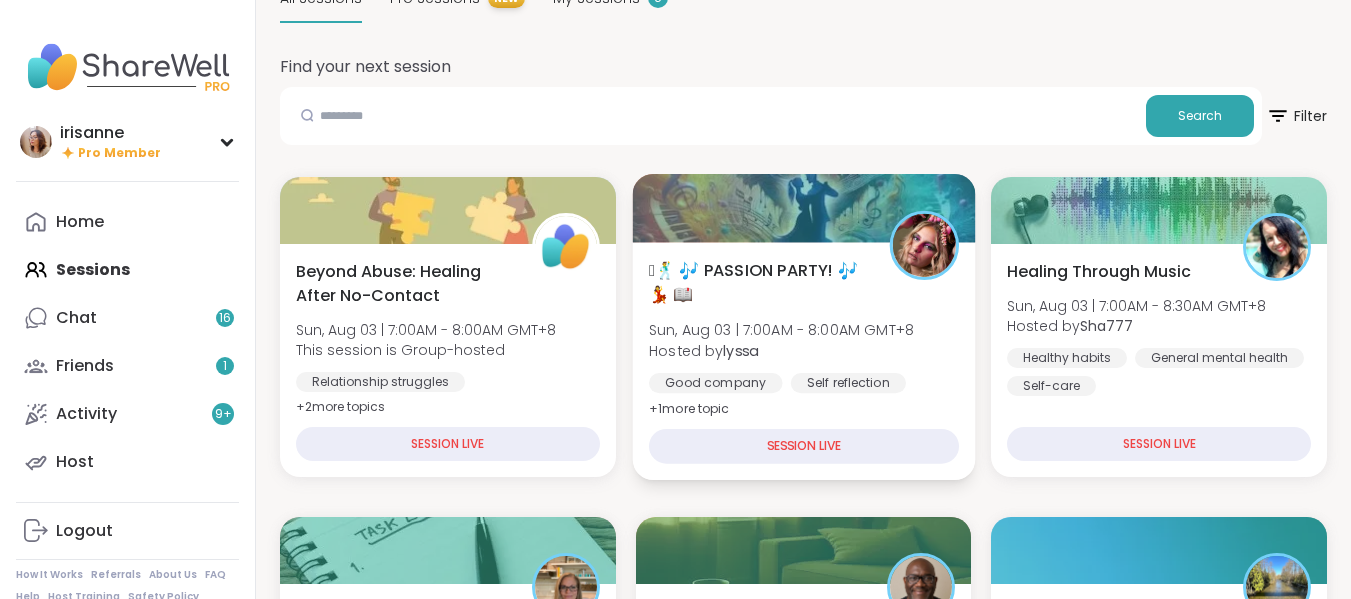 click on "Good company" at bounding box center [716, 383] 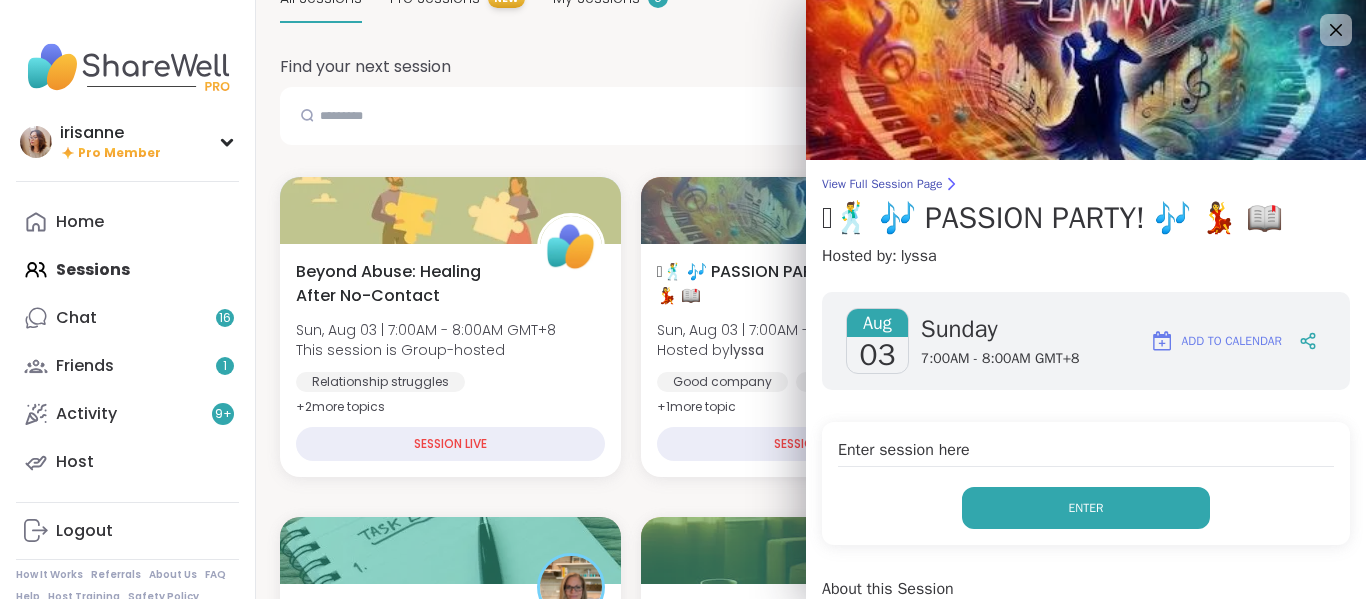 click on "Enter" at bounding box center (1086, 508) 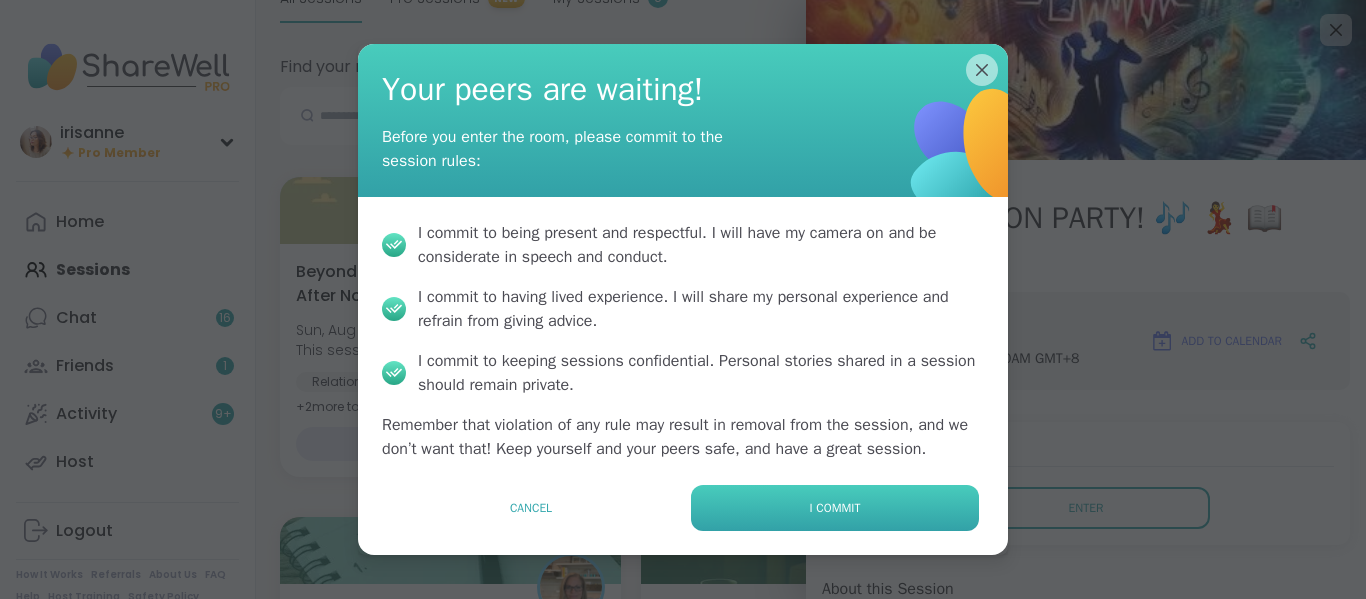 click on "I commit" at bounding box center [835, 508] 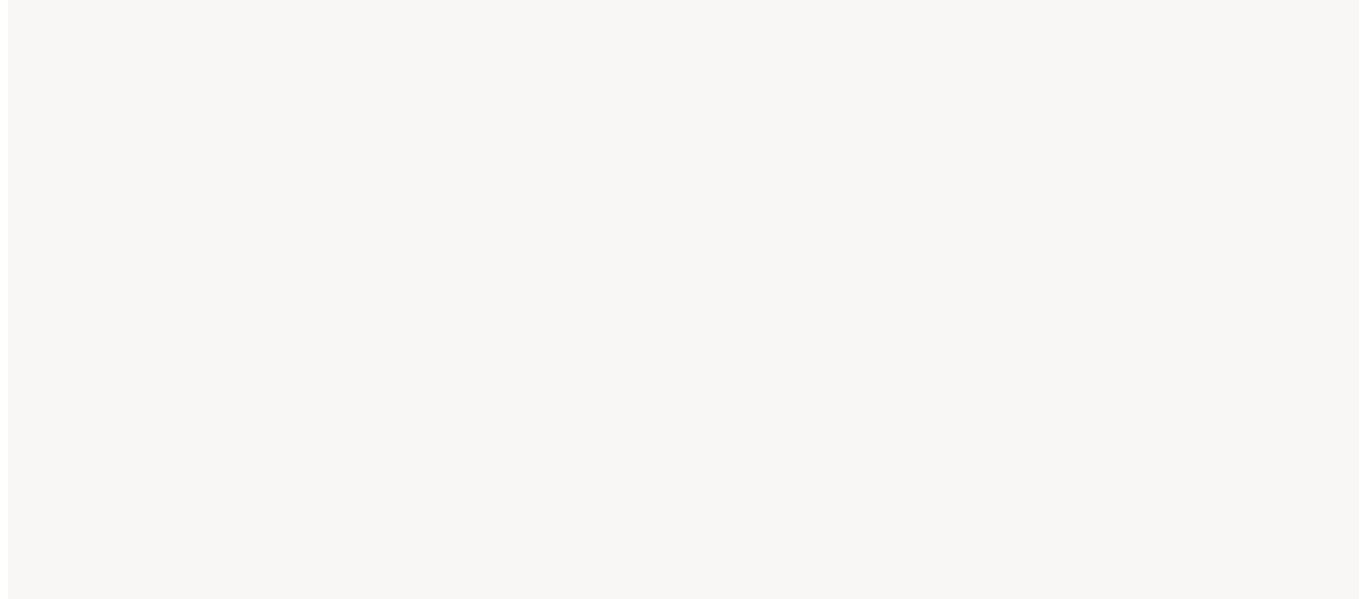 scroll, scrollTop: 0, scrollLeft: 0, axis: both 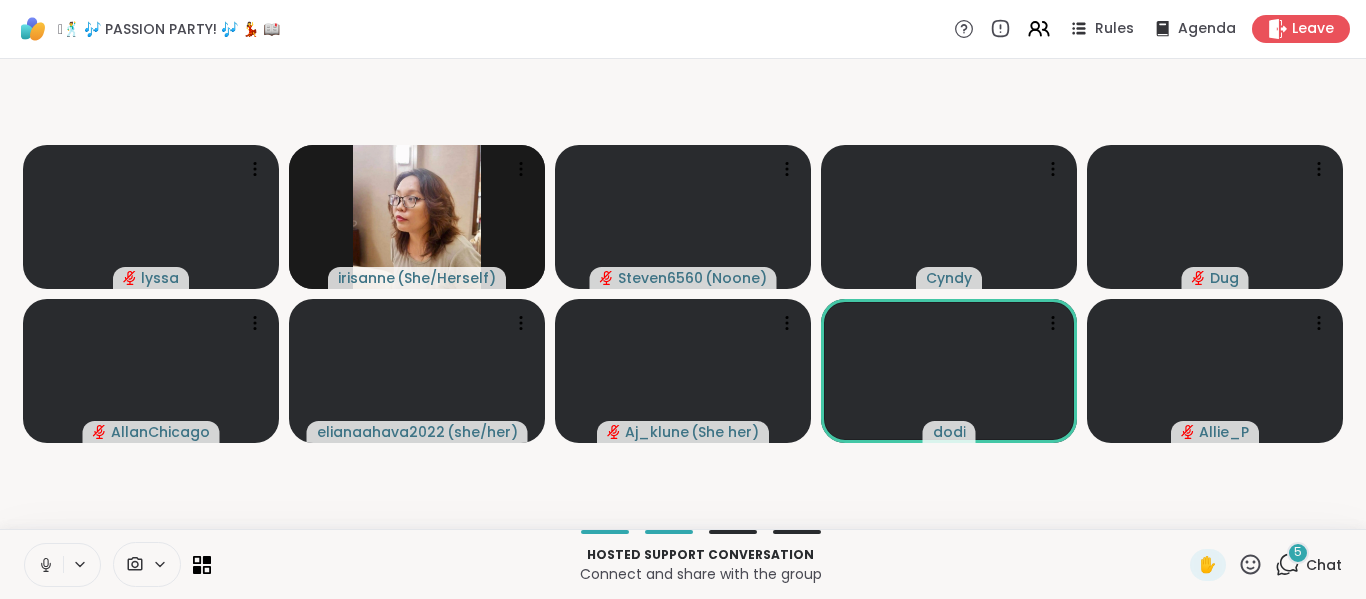 click 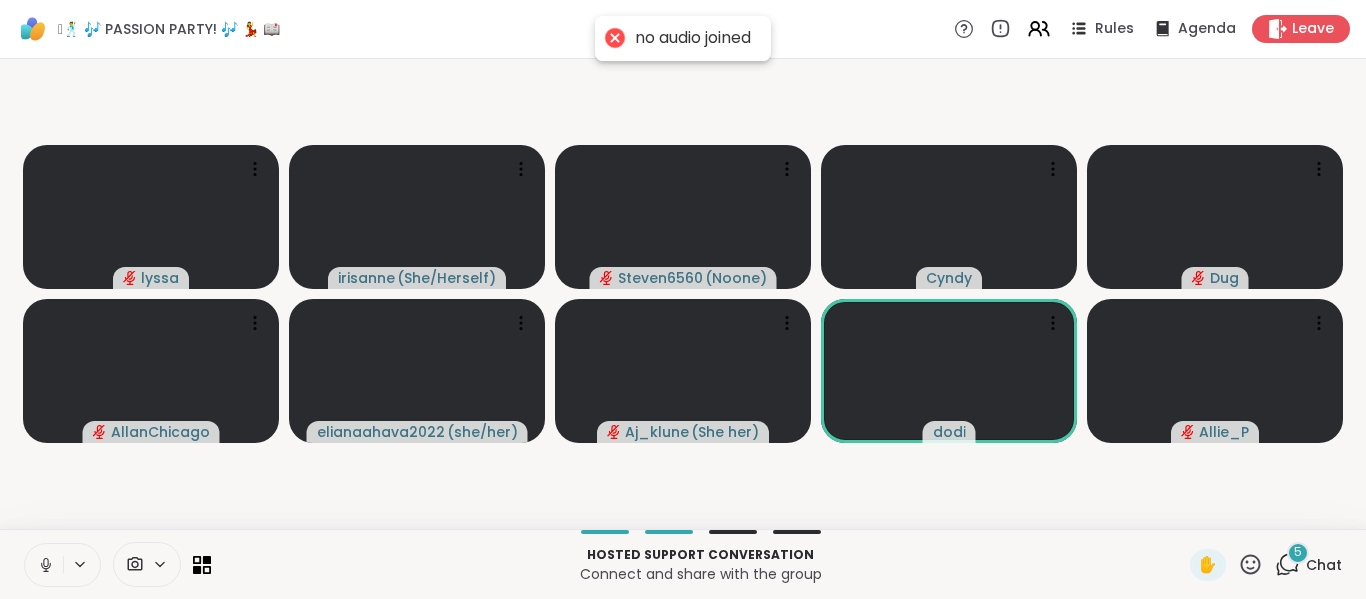 click 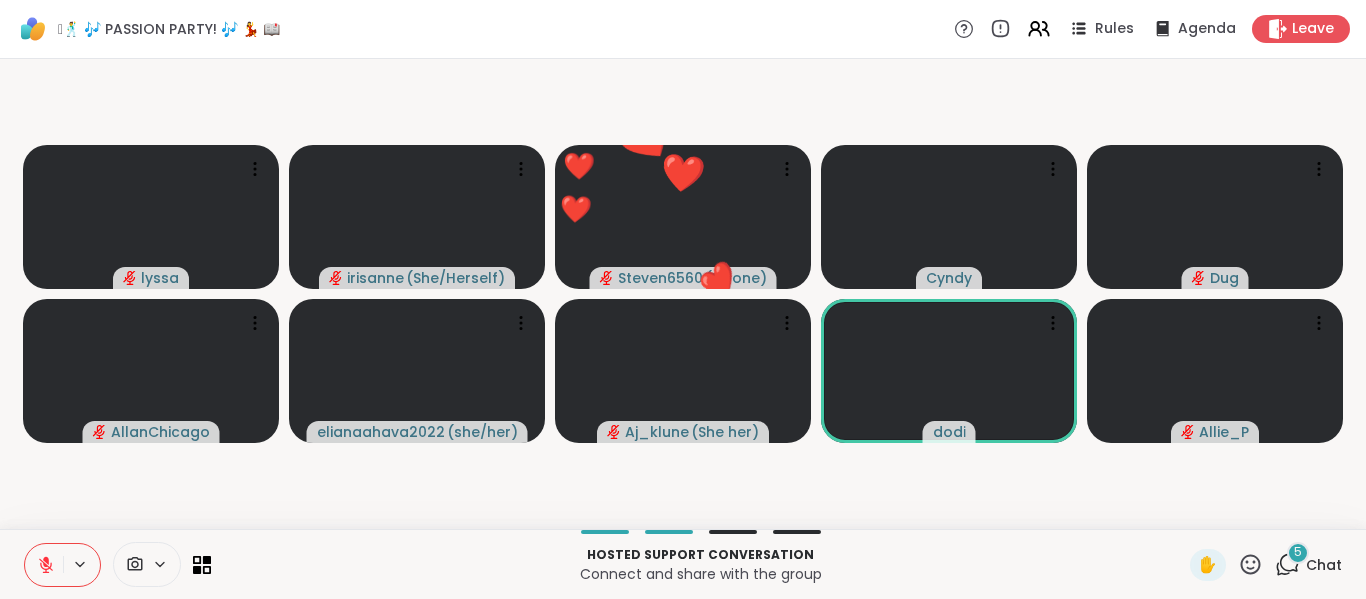 click 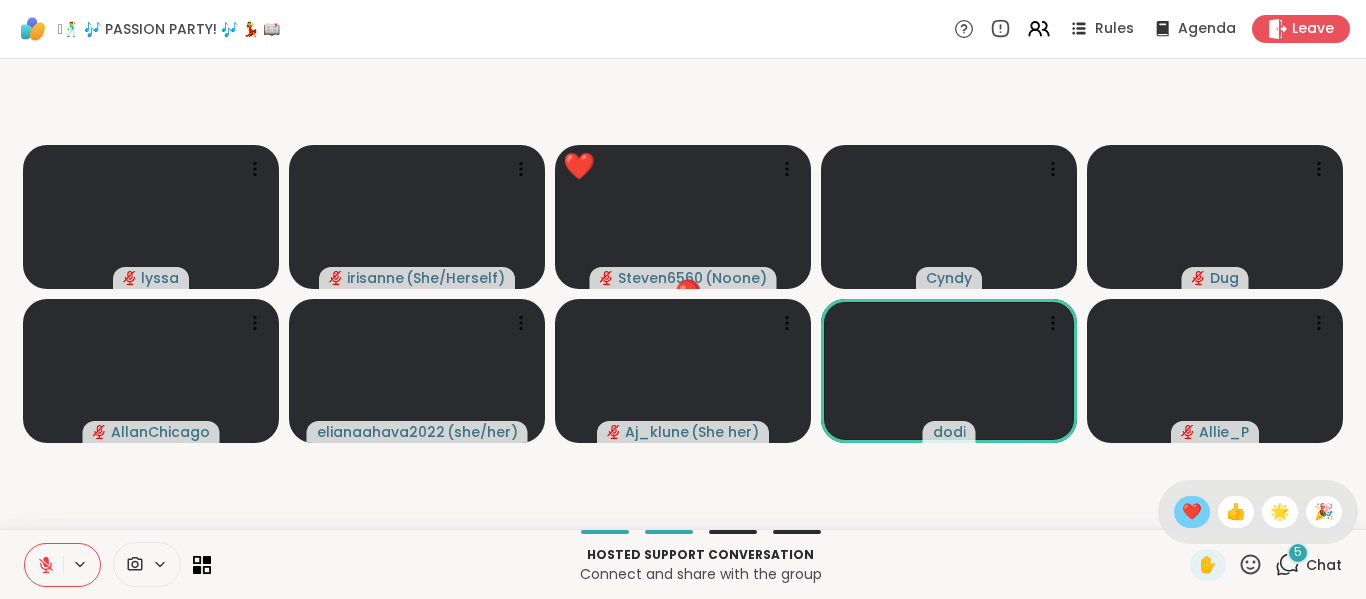 click on "❤️" at bounding box center [1192, 512] 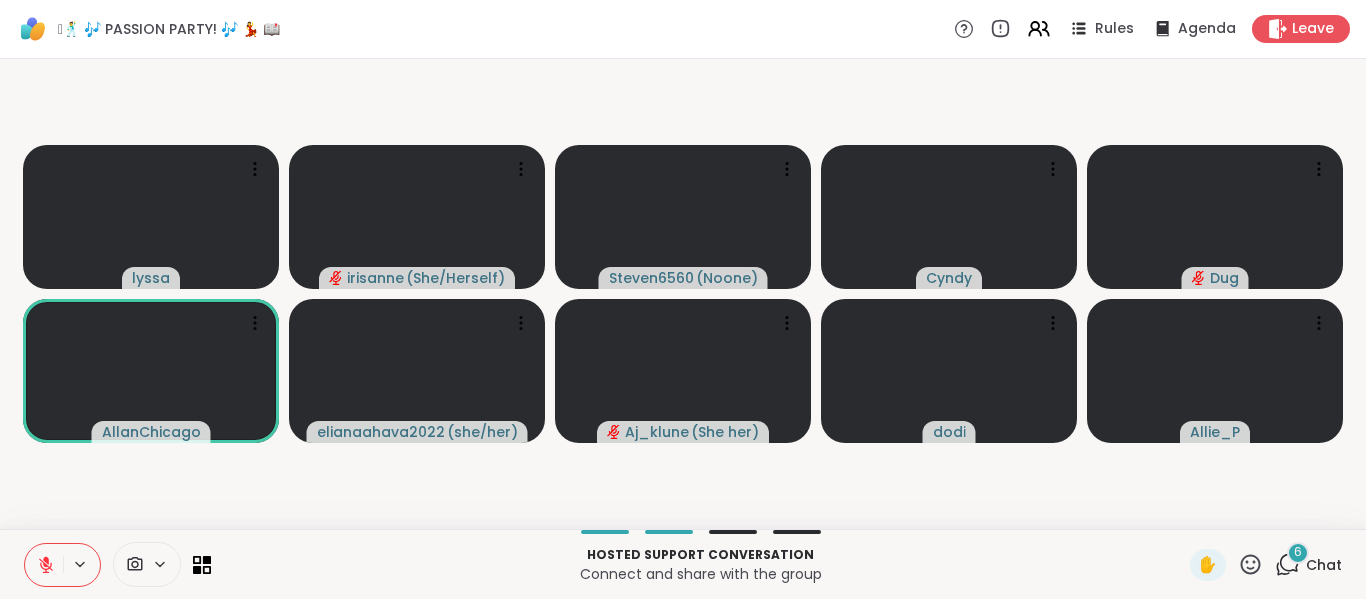 click 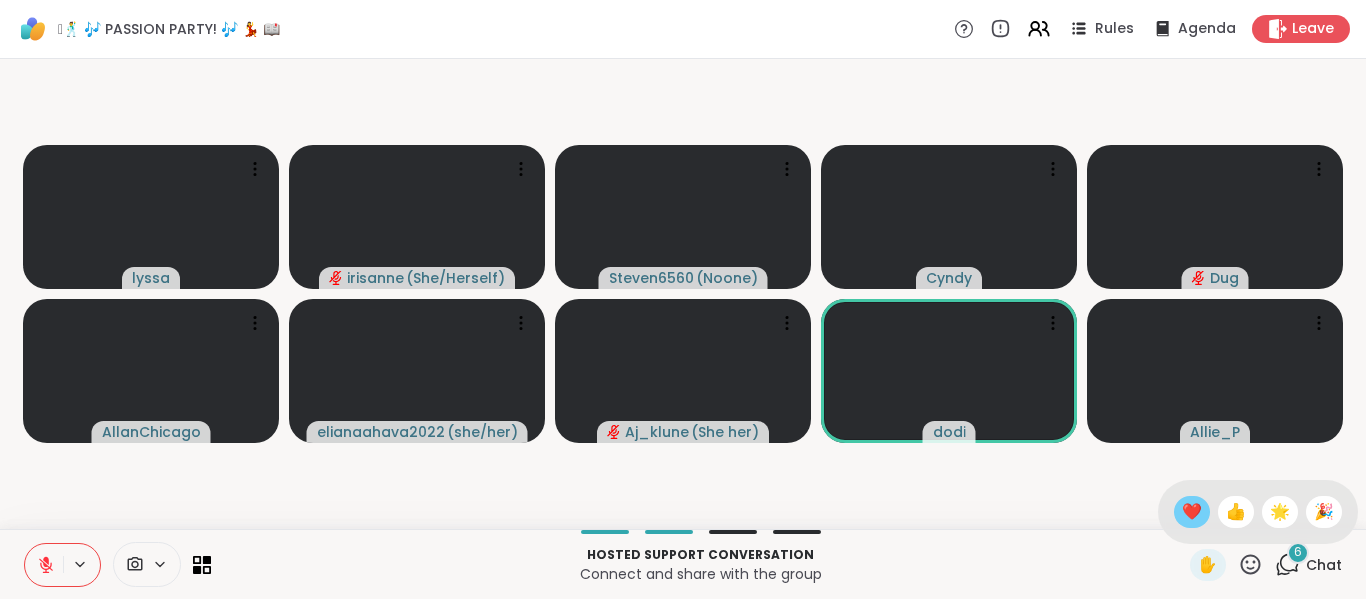 click on "❤️" at bounding box center [1192, 512] 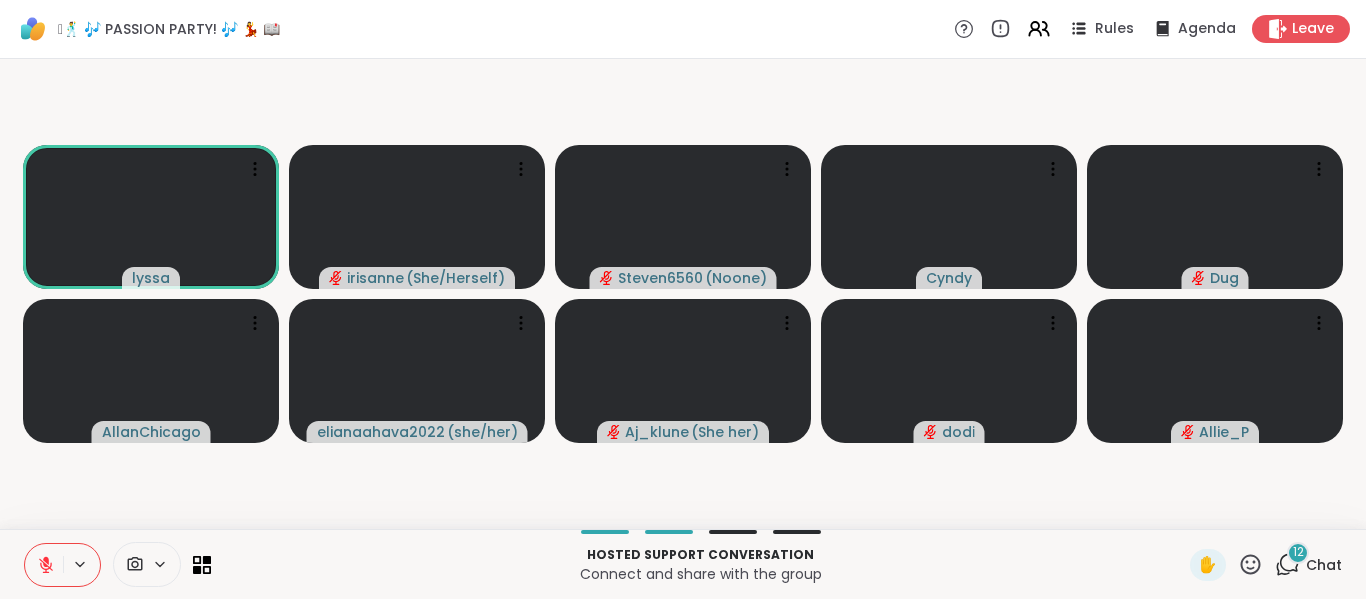click on "lyssa irisanne ( She/Herself ) Steven6560 ( Noone ) Cyndy Dug AllanChicago elianaahava2022 ( she/her ) Aj_klune ( She her ) dodi Allie_P" at bounding box center (683, 294) 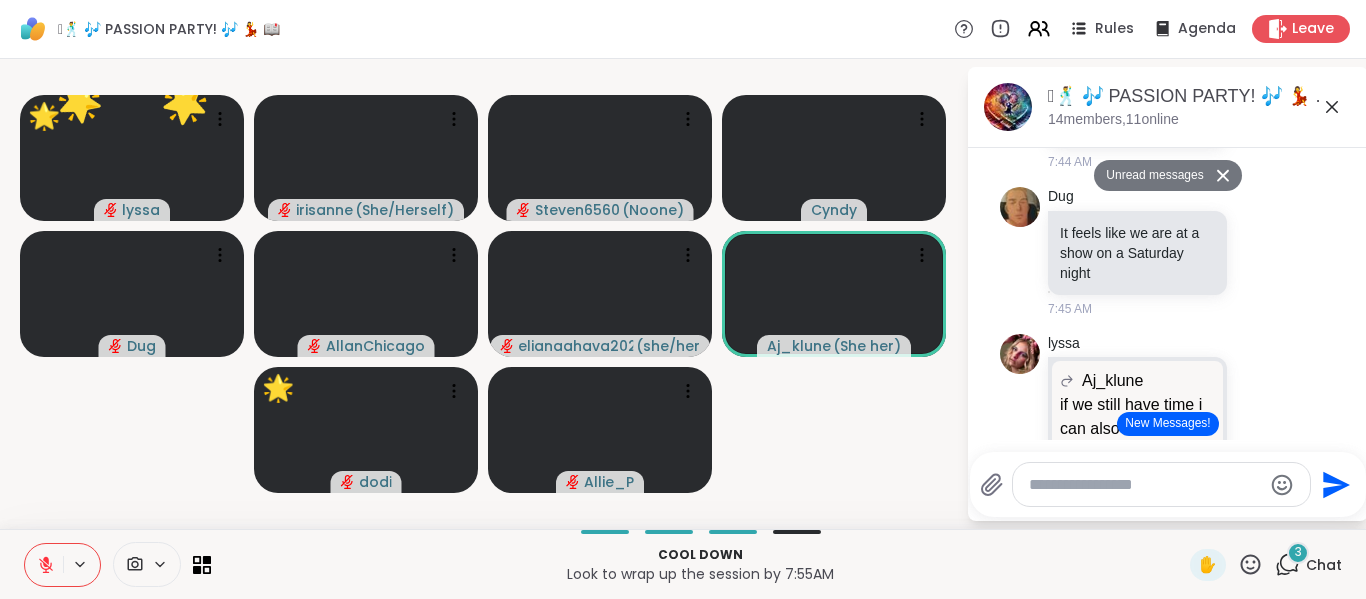 scroll, scrollTop: 4116, scrollLeft: 0, axis: vertical 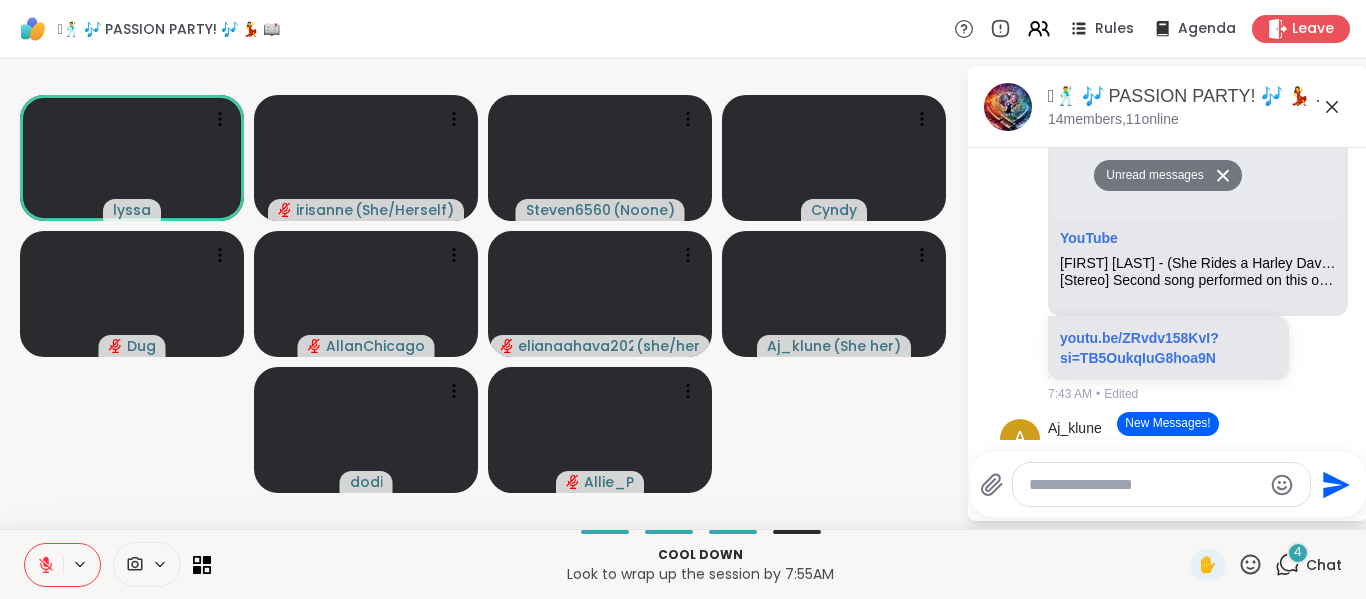 click 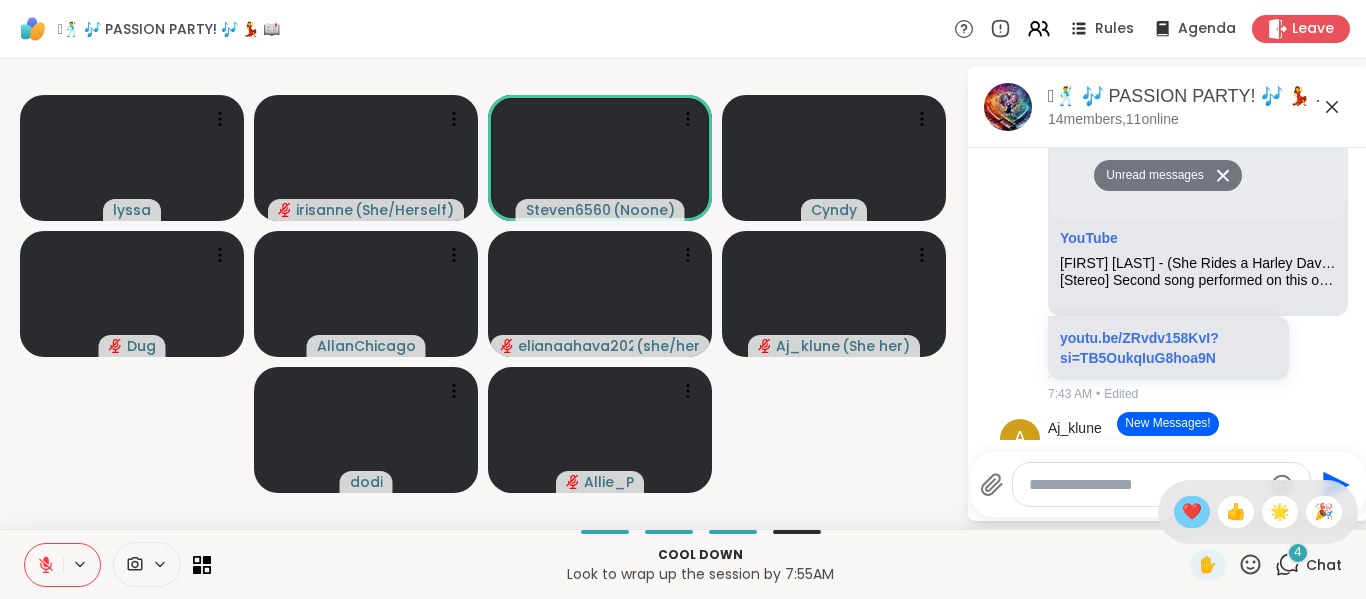 click on "❤️" at bounding box center (1192, 512) 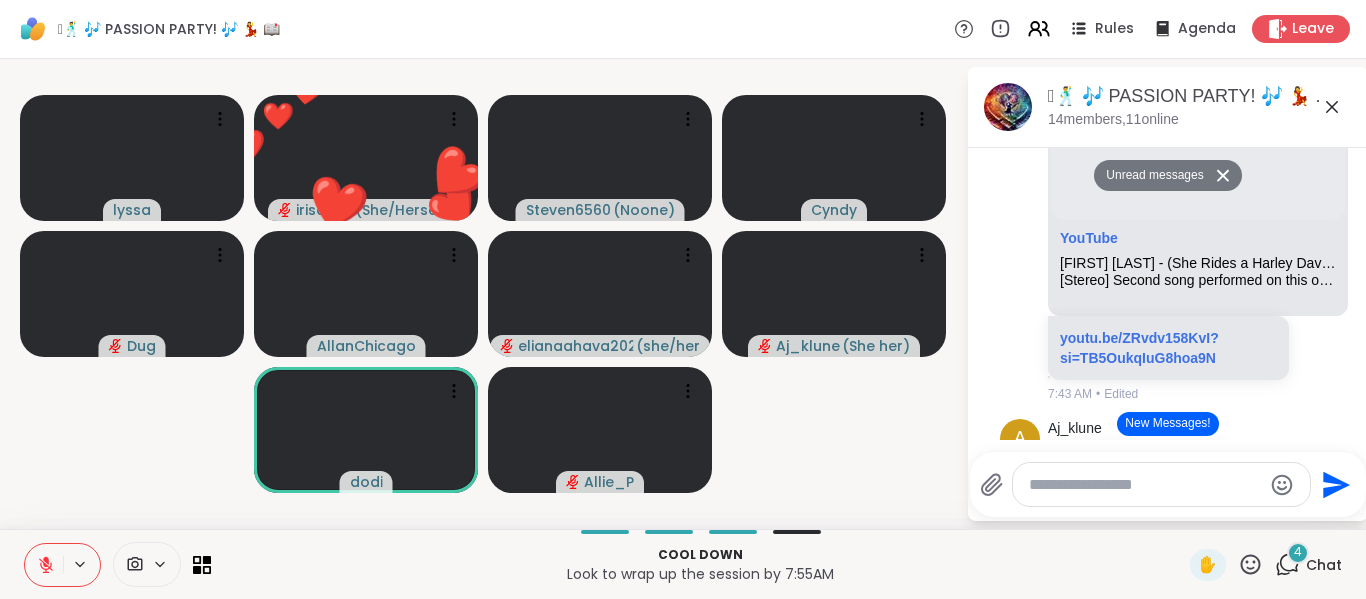 click 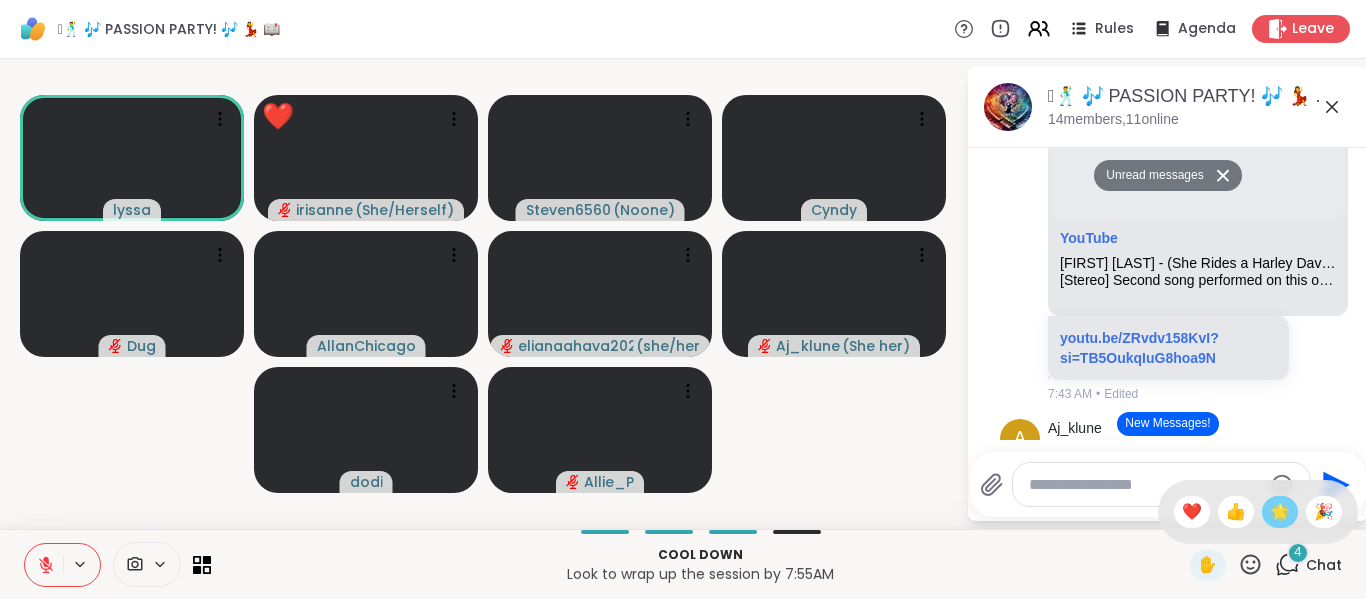 click on "🌟" at bounding box center [1280, 512] 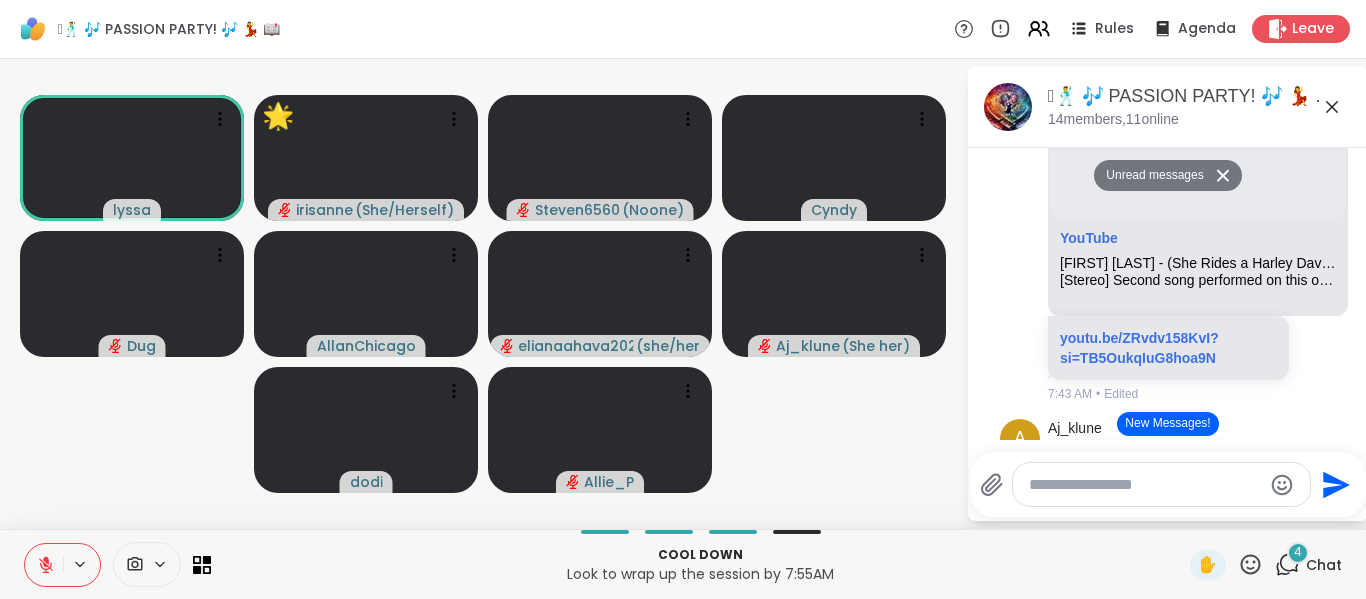 click 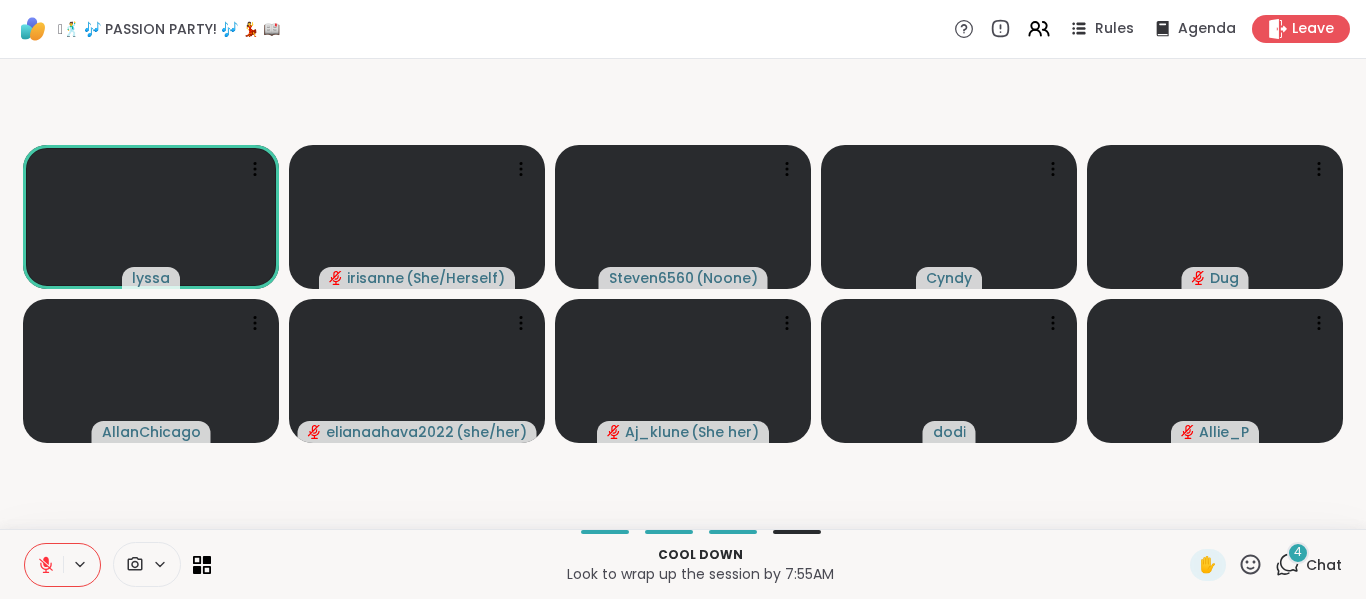 click 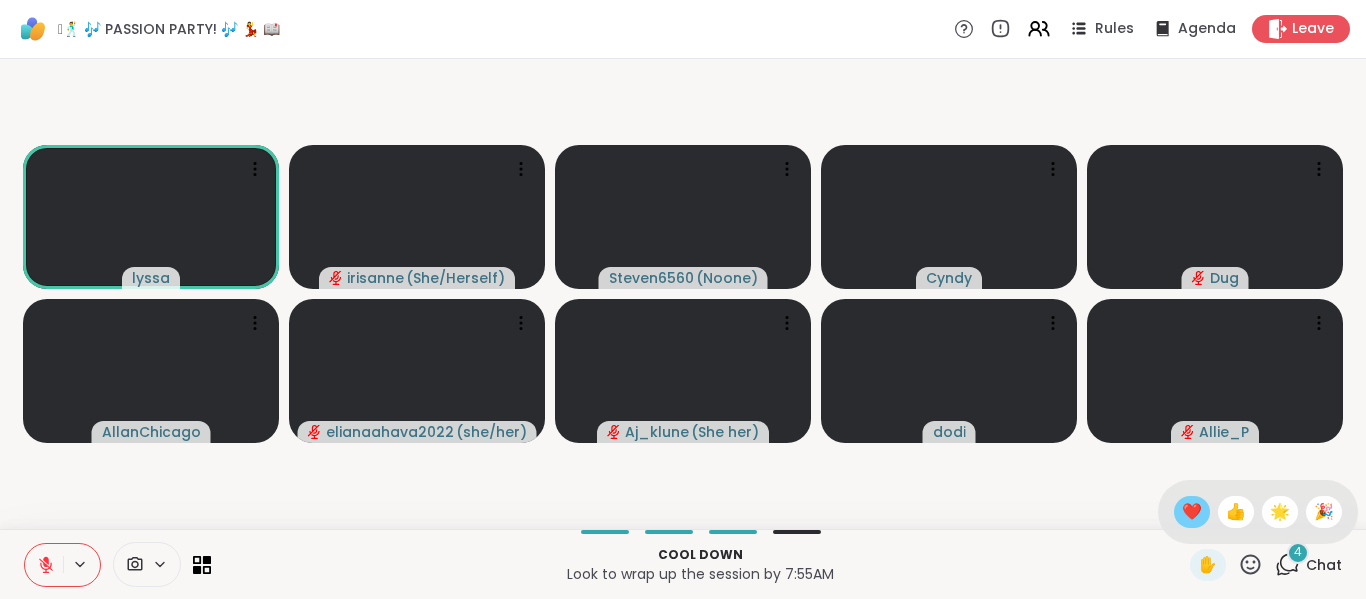 click on "❤️" at bounding box center (1192, 512) 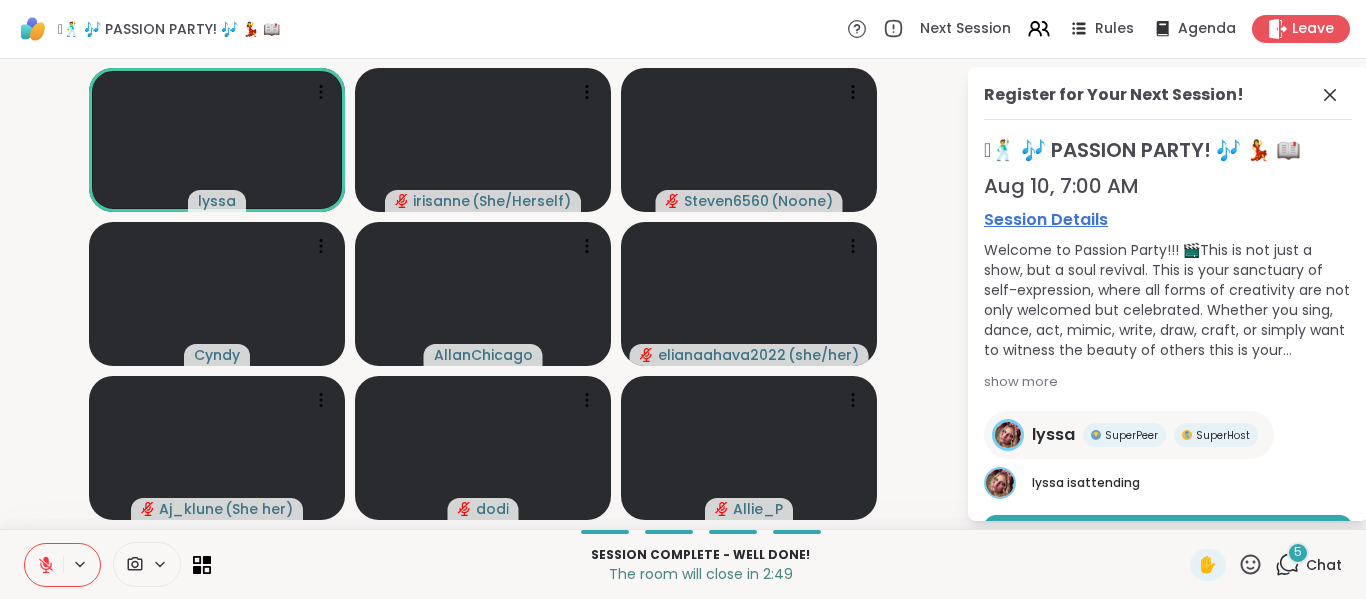 click on "lyssa irisanne ( She/Herself ) Steven6560 ( Noone ) ❤️ ❤️ Cyndy AllanChicago elianaahava2022 ( she/her ) Aj_klune ( She her ) dodi Allie_P" at bounding box center (483, 294) 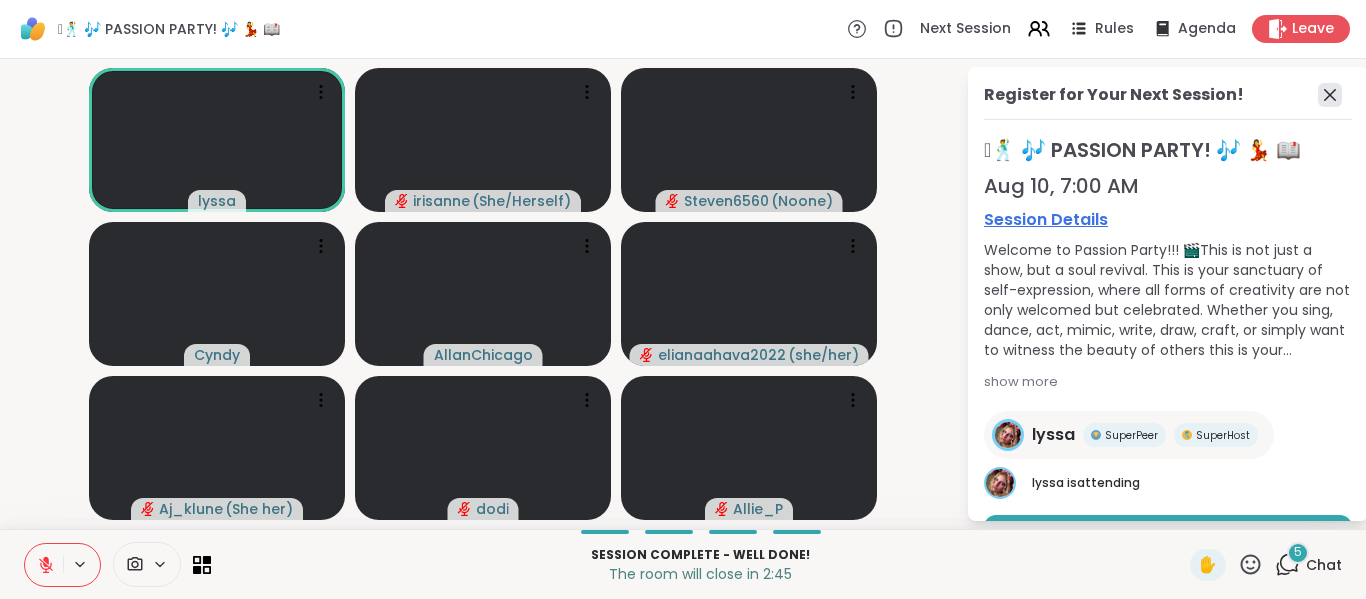 click 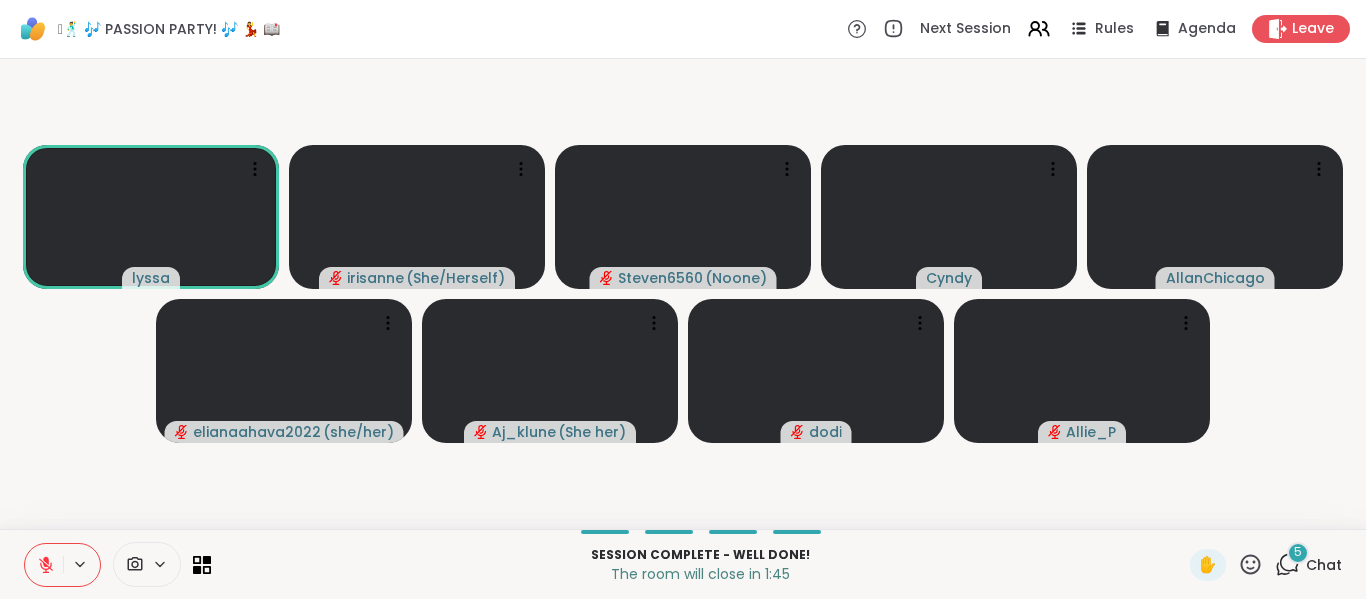 click on "✋" at bounding box center (1226, 565) 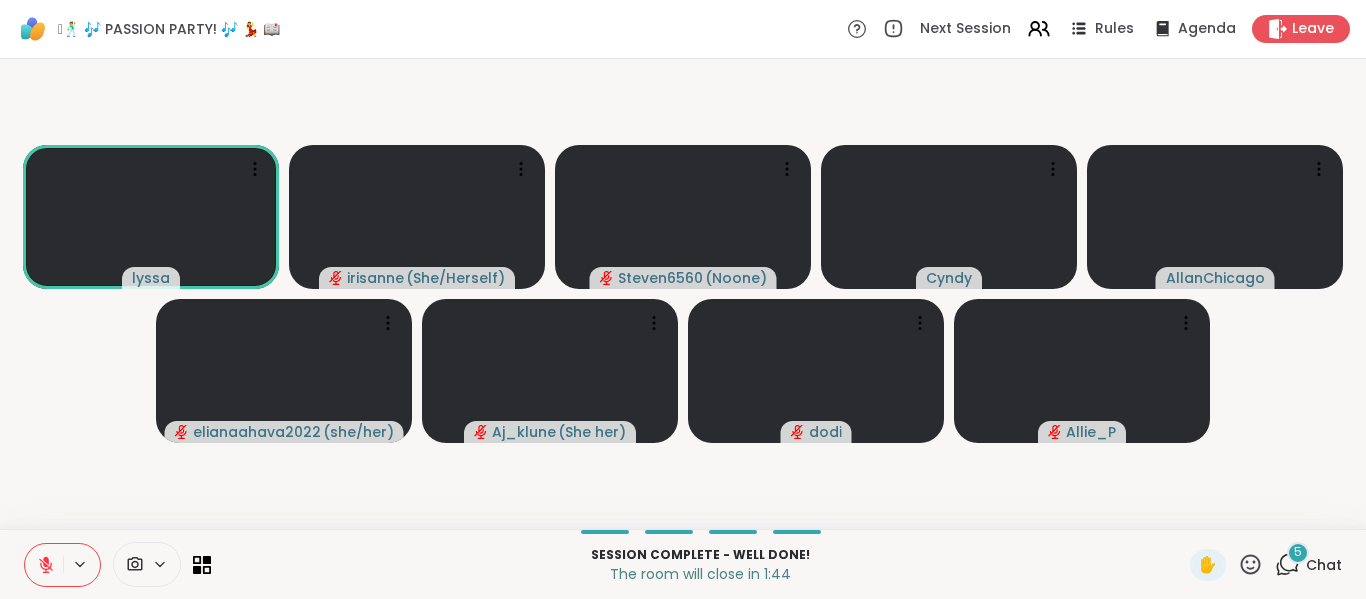 click 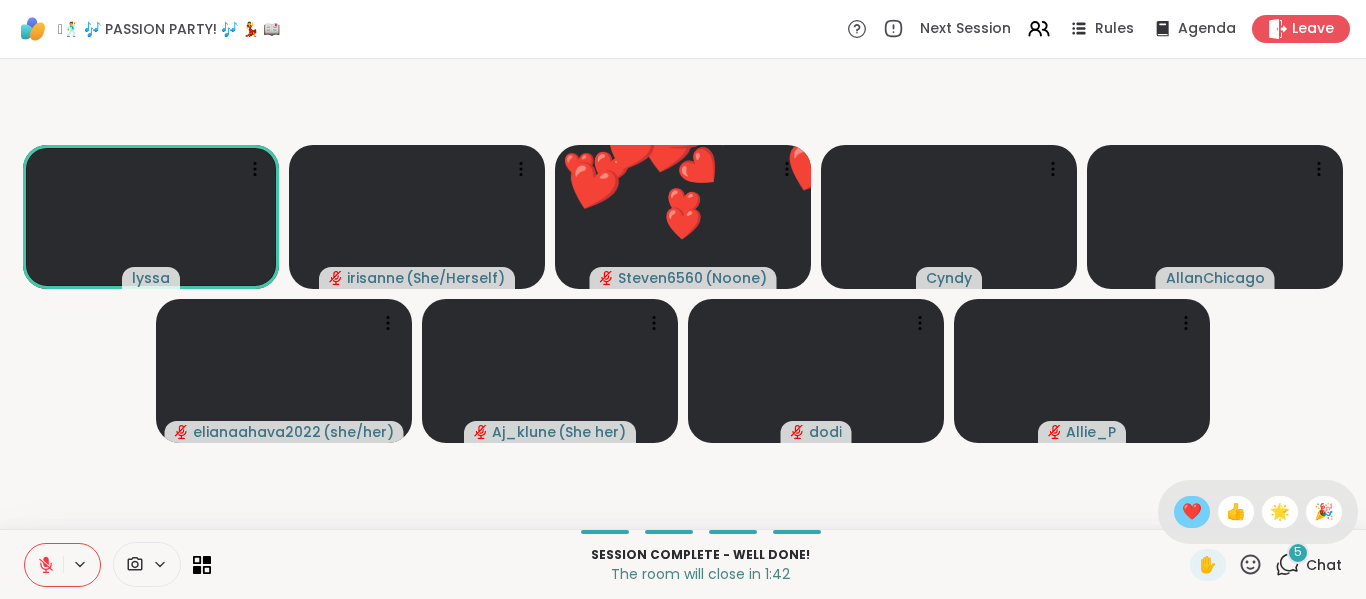 click on "❤️" at bounding box center (1192, 512) 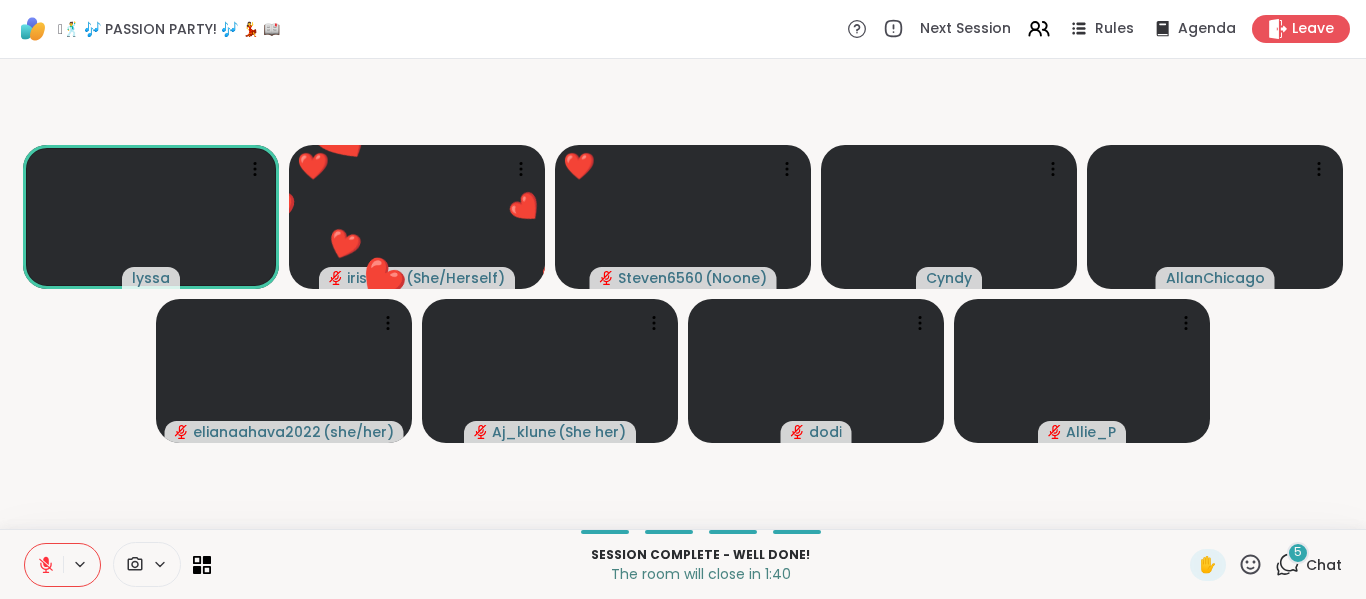 click 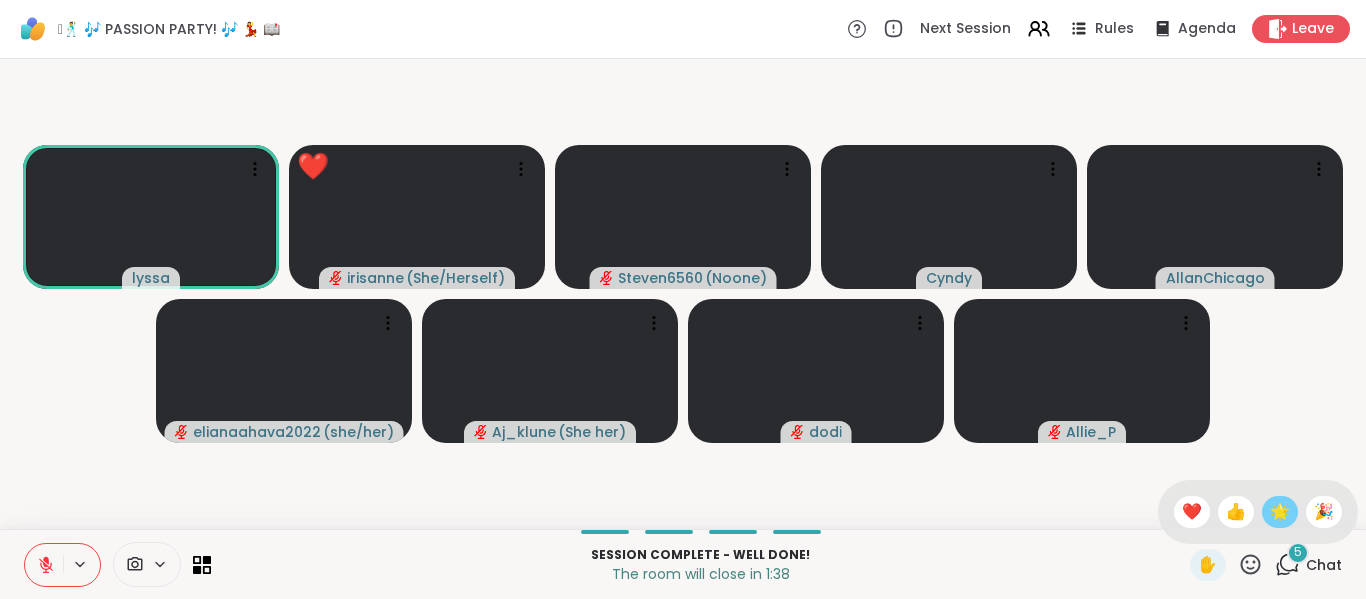 click on "🌟" at bounding box center (1280, 512) 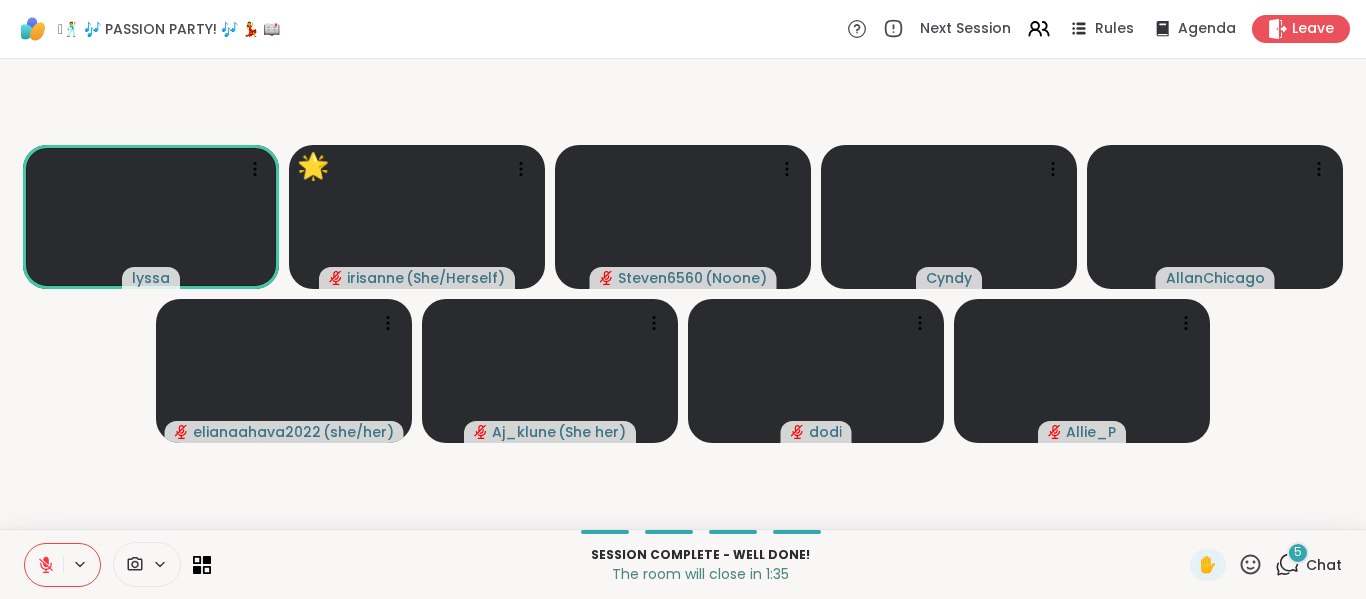 drag, startPoint x: 1240, startPoint y: 564, endPoint x: 1229, endPoint y: 564, distance: 11 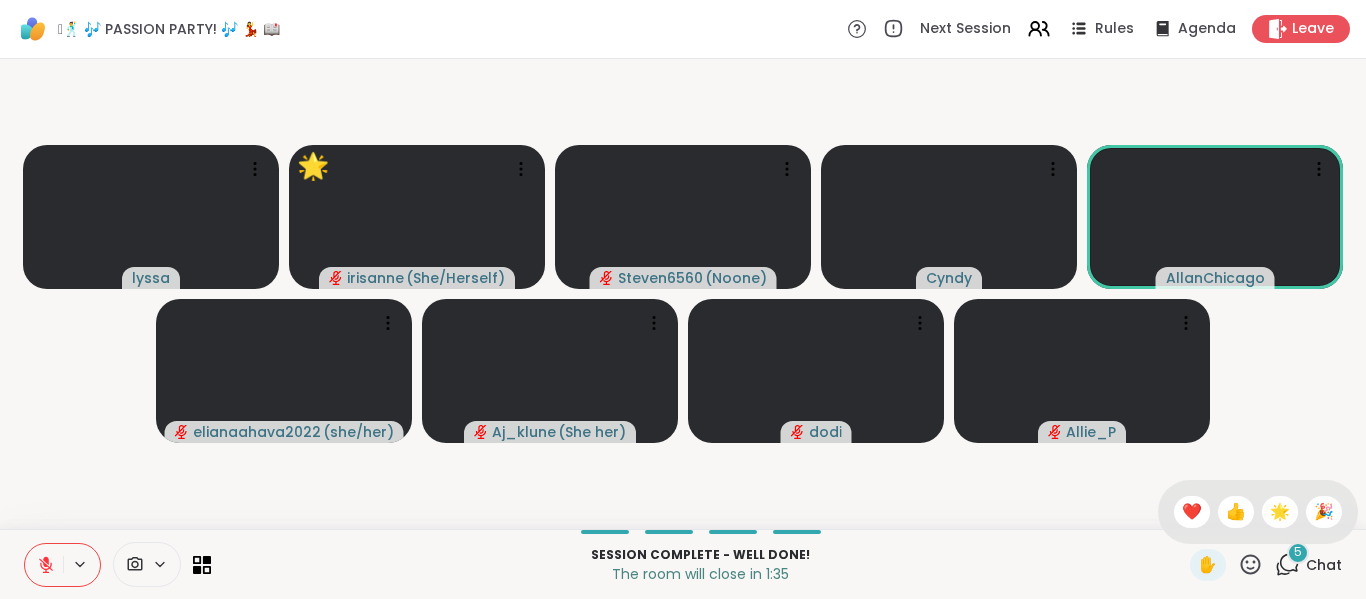 click 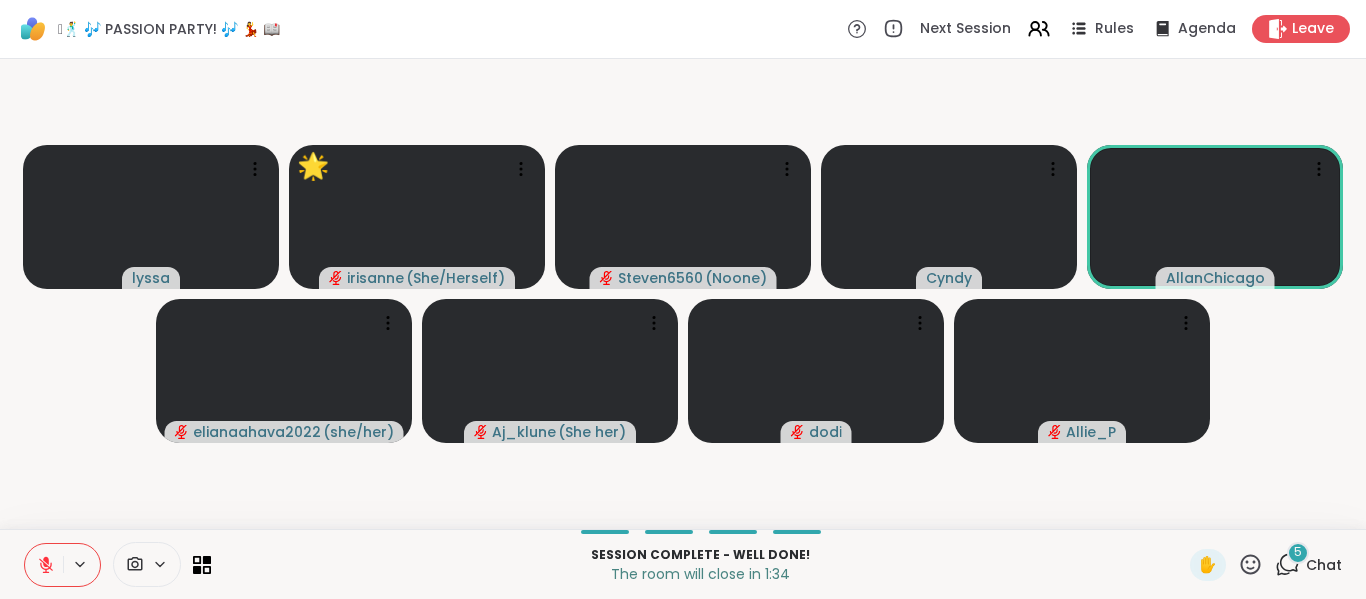 click 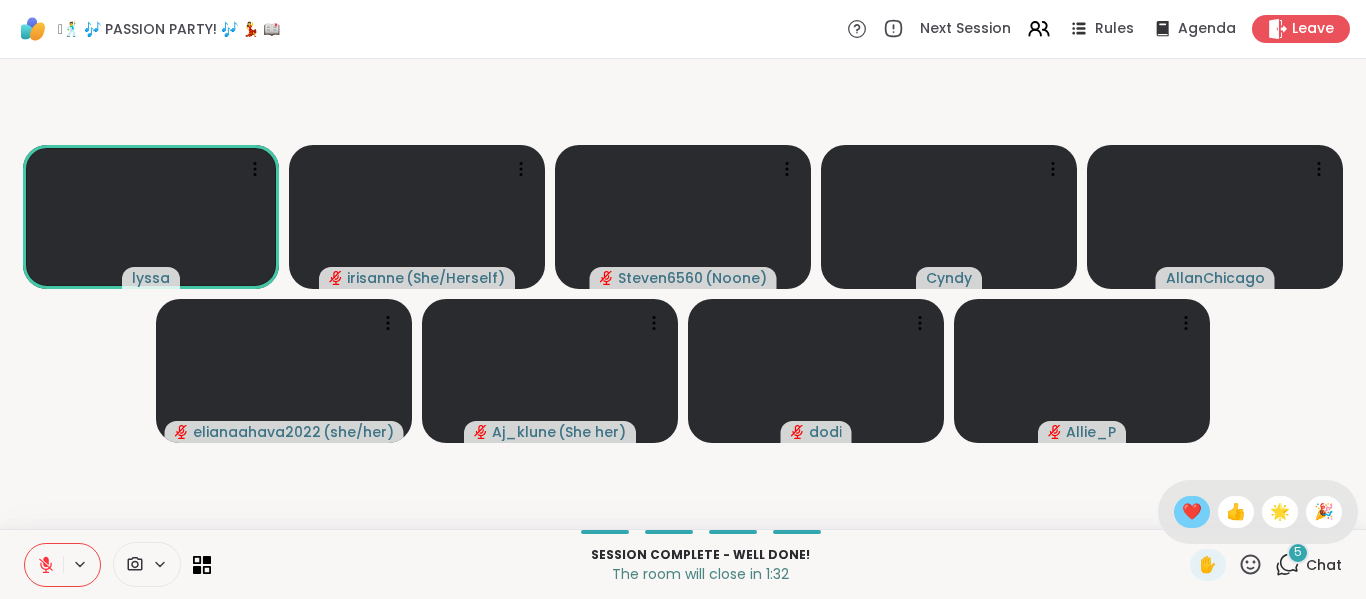 click on "❤️" at bounding box center [1192, 512] 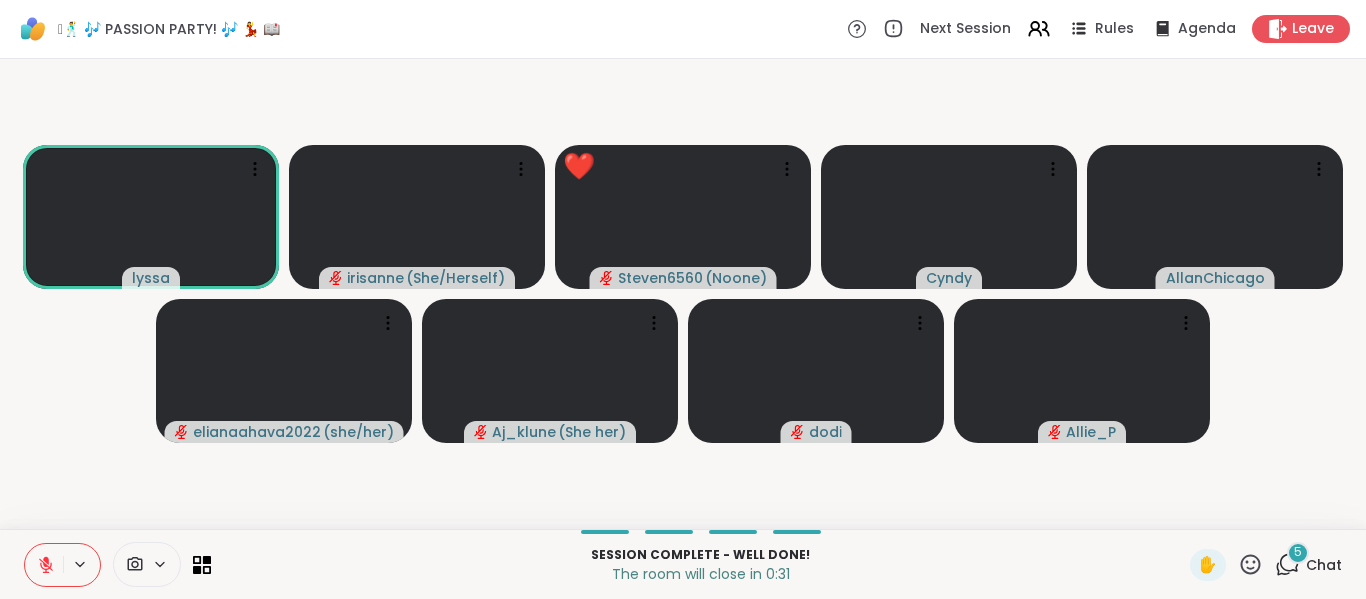 click 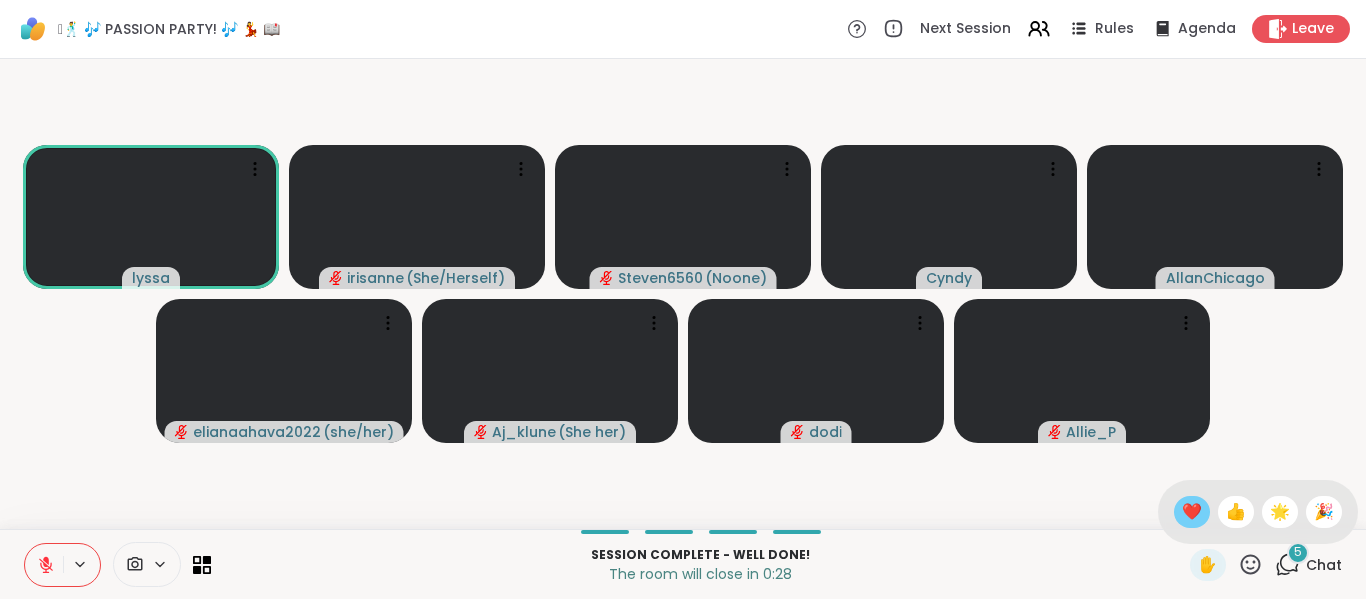 click on "❤️" at bounding box center [1192, 512] 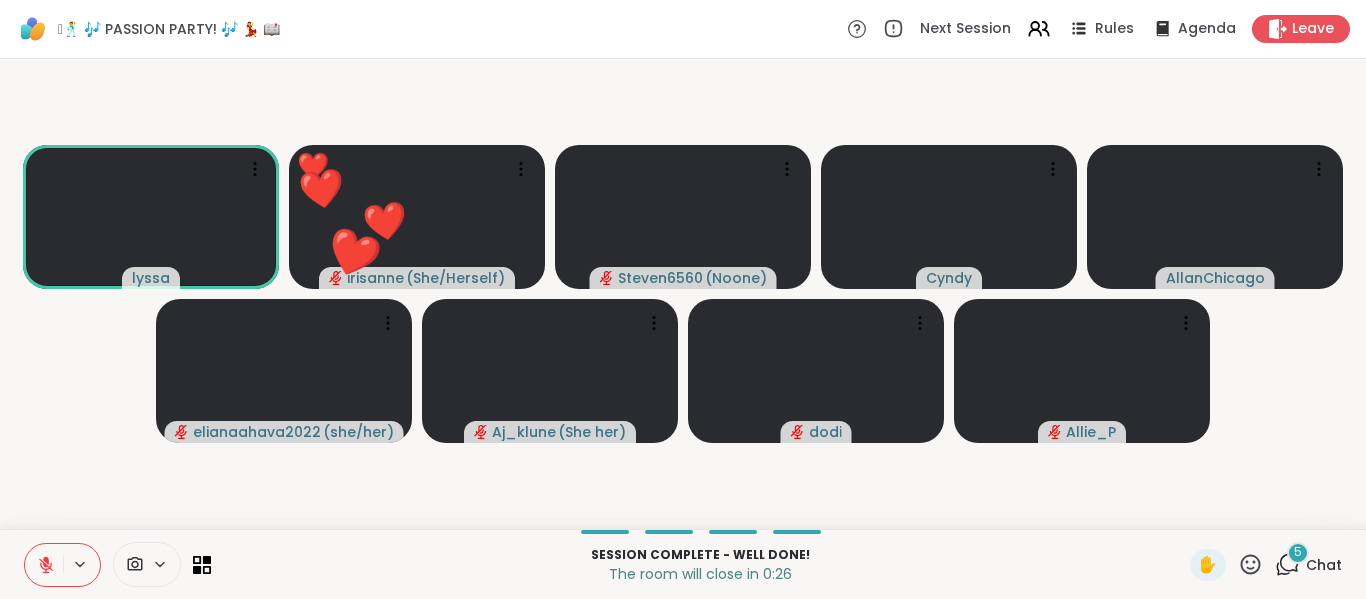 click 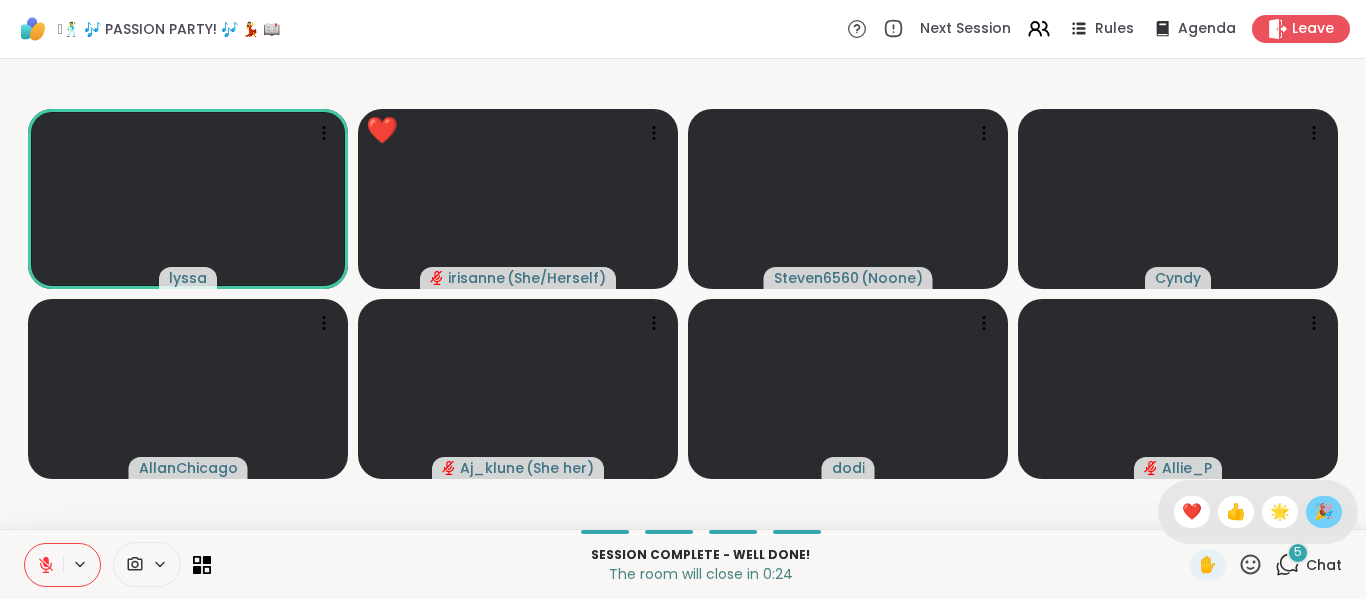 click on "🎉" at bounding box center [1324, 512] 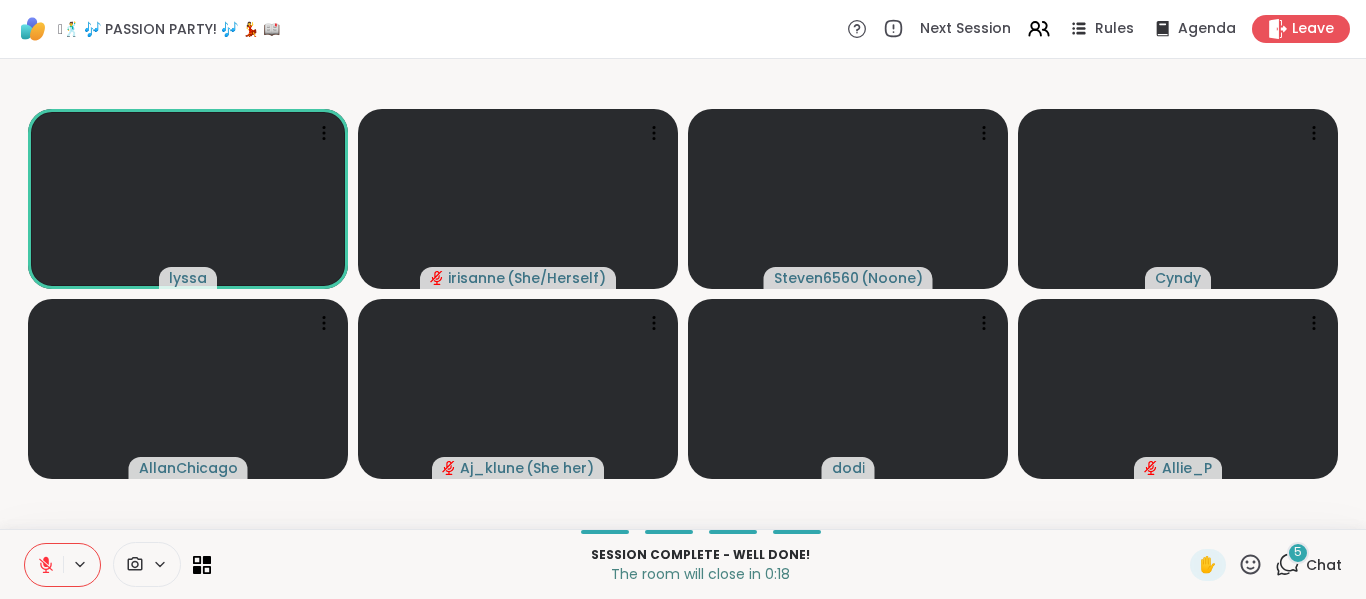 click on "🪩🕺 🎶 PASSION PARTY! 🎶 💃 📖 Next Session Rules Agenda Leave" at bounding box center (683, 29) 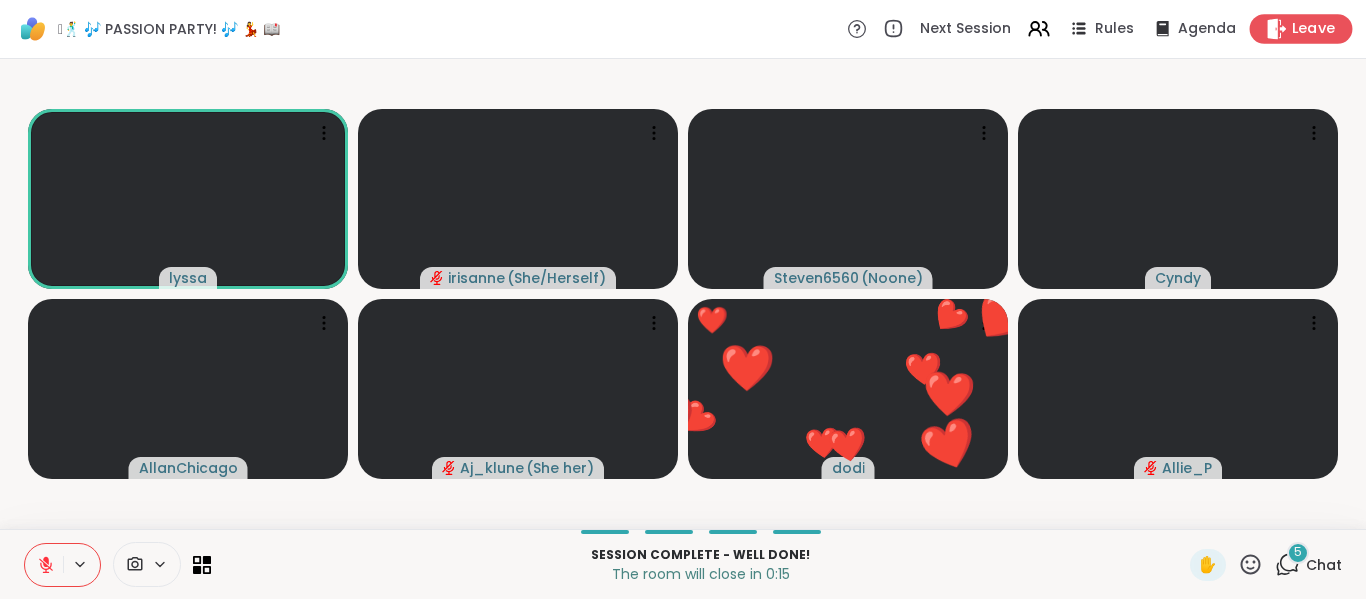 click on "Leave" at bounding box center (1314, 29) 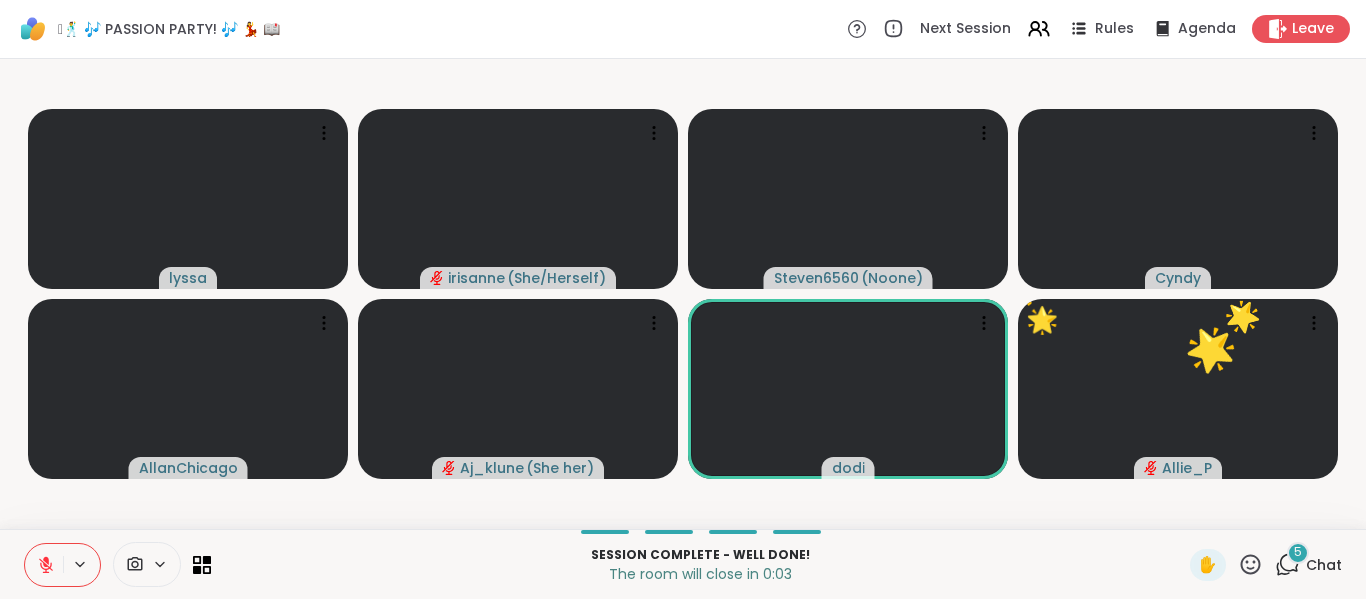 scroll, scrollTop: 0, scrollLeft: 0, axis: both 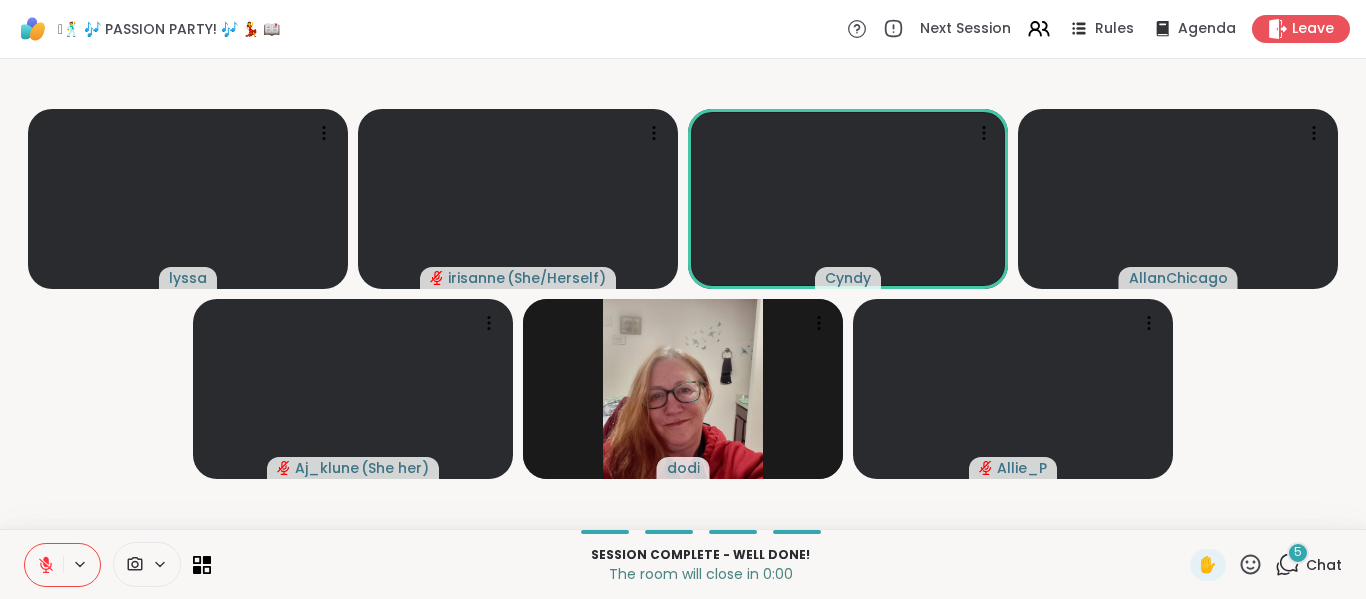 click on "Leave" at bounding box center (1313, 29) 